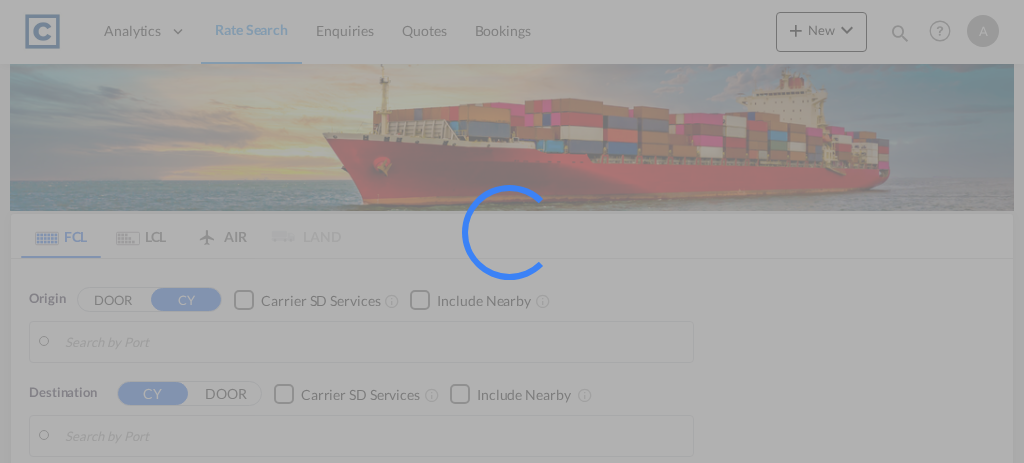scroll, scrollTop: 0, scrollLeft: 0, axis: both 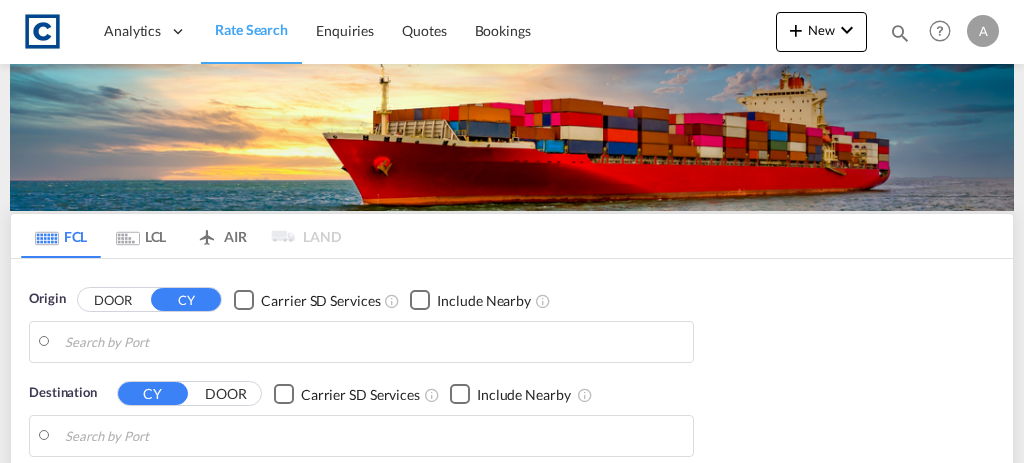 type on "GB-[POSTCODE], [CITY]" 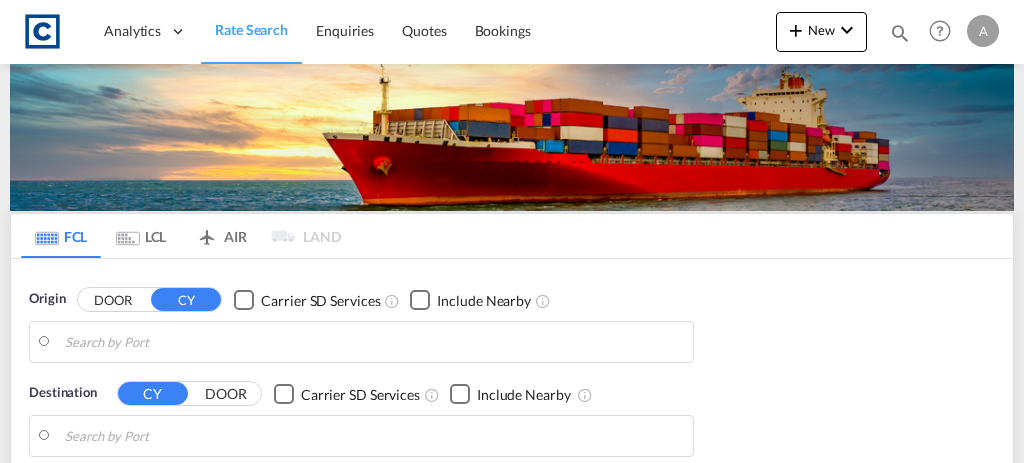 type on "[CITY], [PORT_CODE]" 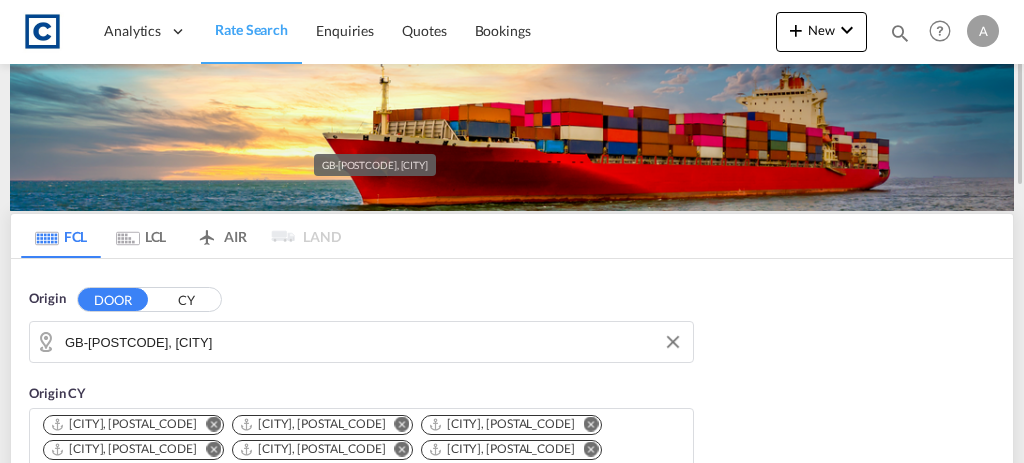 click on "[COUNTRY_CODE]-[POSTAL_CODE], [CITY]" at bounding box center [374, 342] 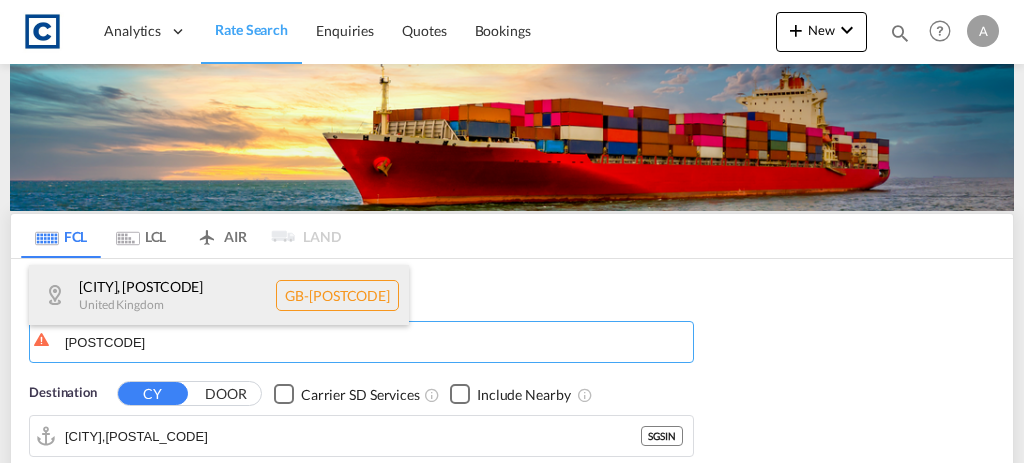 click on "[CITY] ,
[POSTAL_CODE]
[COUNTRY]
[COUNTRY_CODE]-[POSTAL_CODE]" at bounding box center [219, 295] 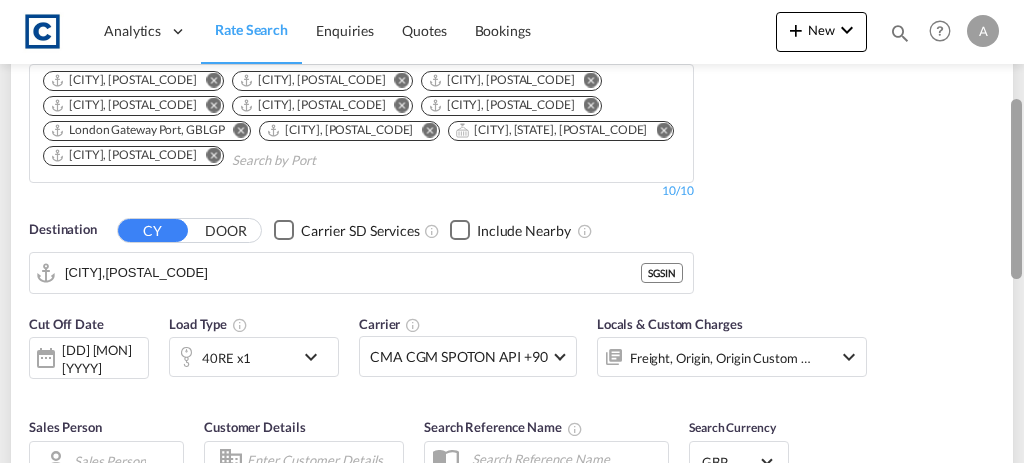 drag, startPoint x: 1018, startPoint y: 103, endPoint x: 1023, endPoint y: 243, distance: 140.08926 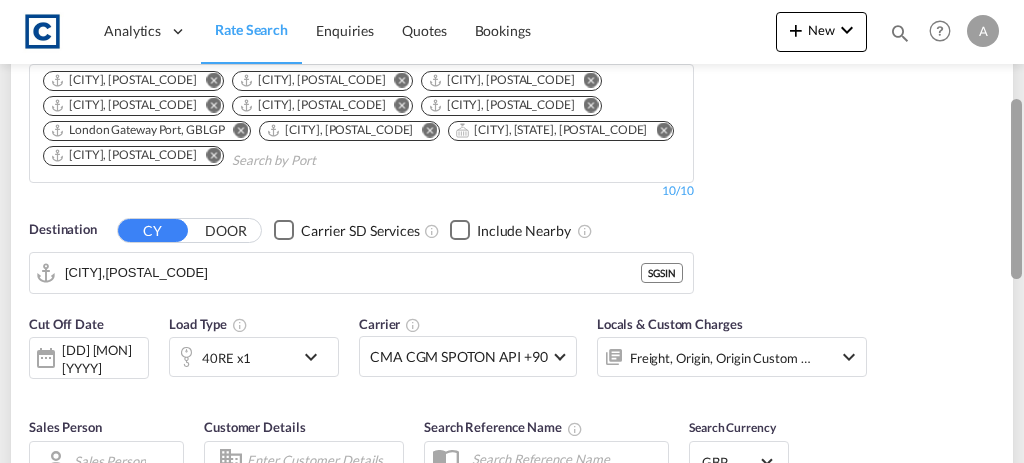 click at bounding box center (1022, 203) 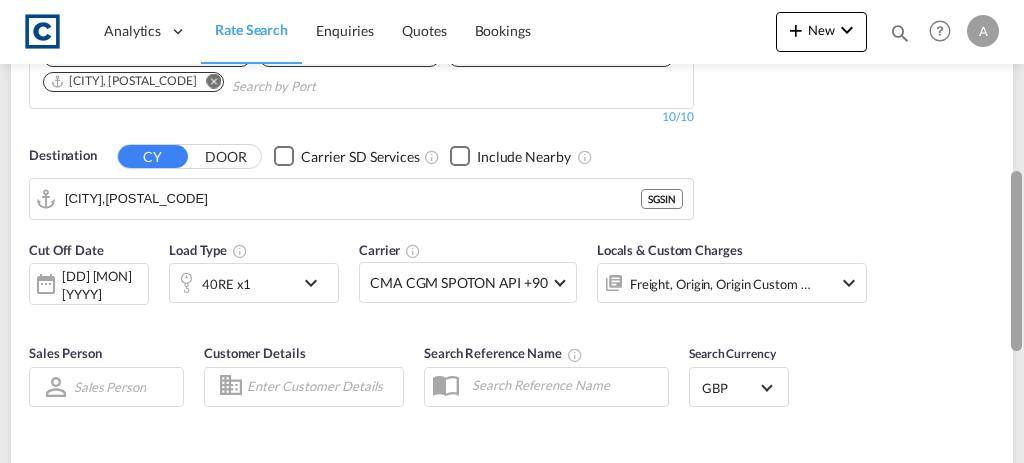 scroll, scrollTop: 412, scrollLeft: 0, axis: vertical 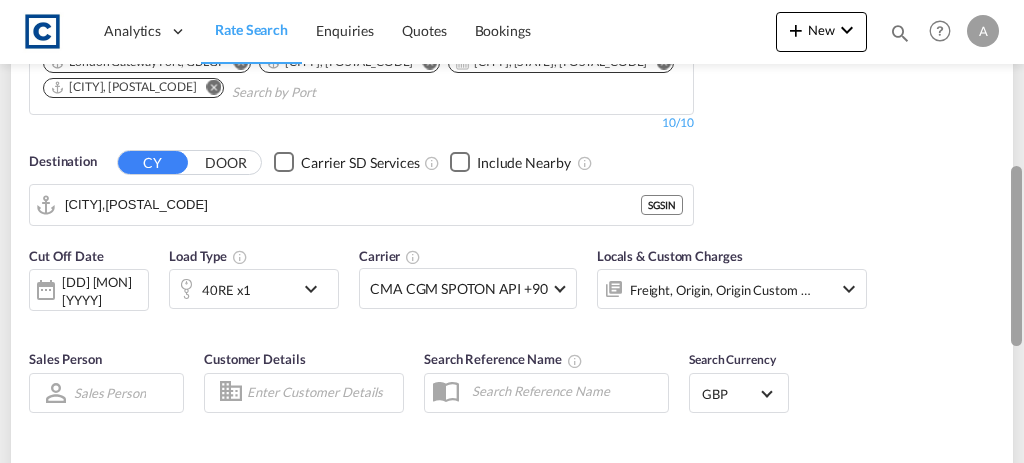 drag, startPoint x: 1018, startPoint y: 293, endPoint x: 987, endPoint y: 181, distance: 116.21101 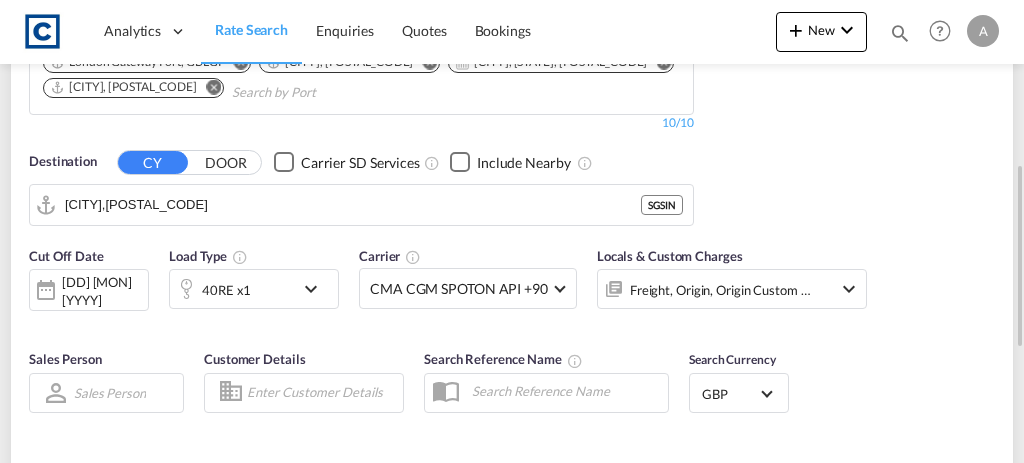 drag, startPoint x: 987, startPoint y: 181, endPoint x: 528, endPoint y: 198, distance: 459.3147 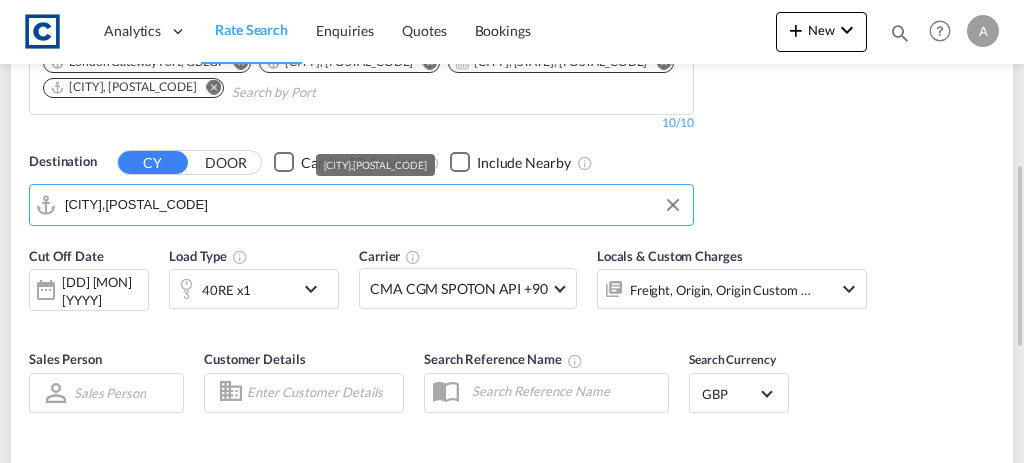 click on "[CITY], [PORT_CODE]" at bounding box center (374, 205) 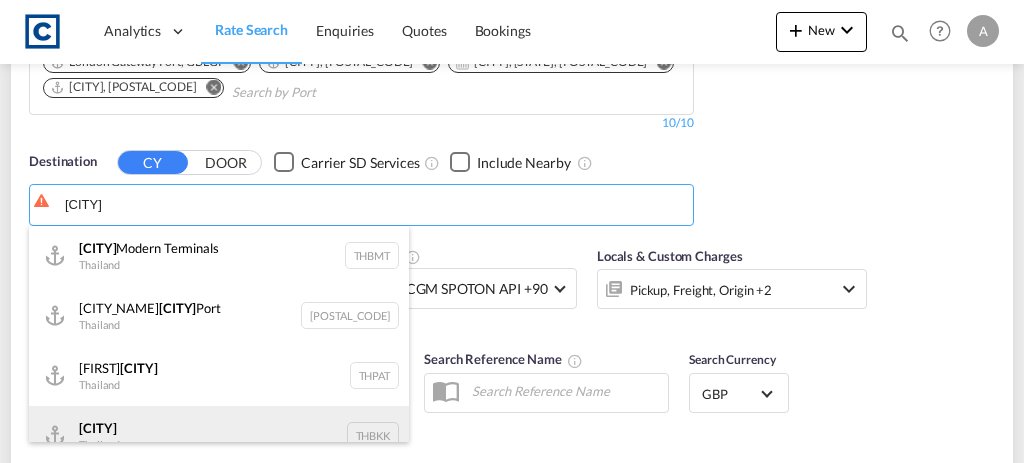 click on "[CITY]
[COUNTRY]
[PORT_CODE]" at bounding box center (219, 436) 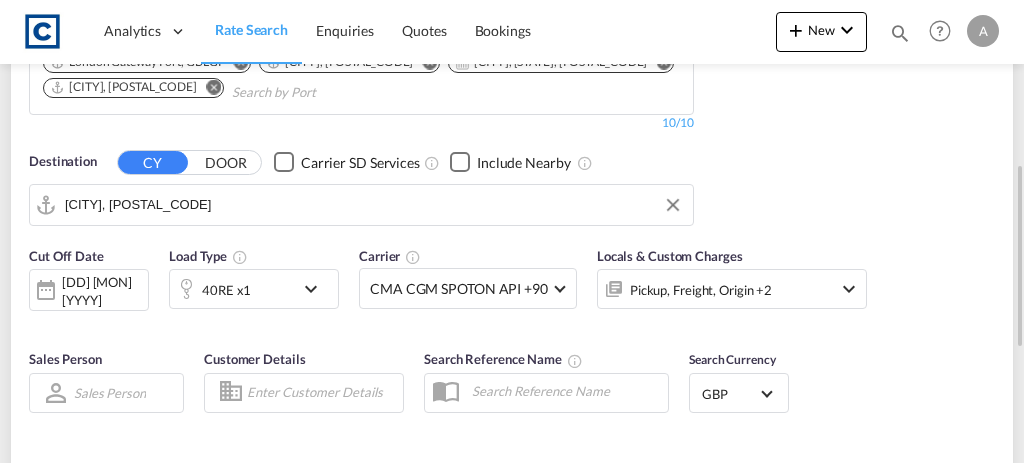 click on "Pickup,  Freight,  Origin +[NUMBER]" at bounding box center (705, 289) 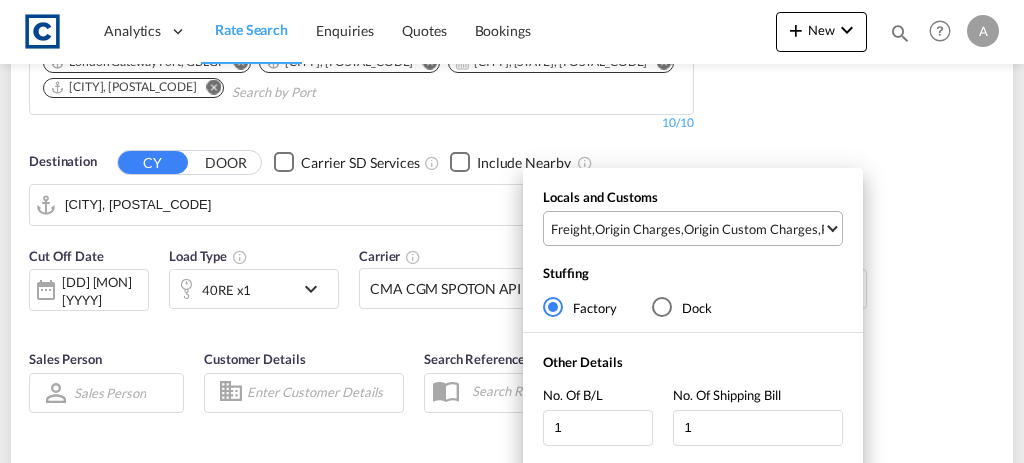 click on "Origin Custom Charges" at bounding box center [751, 229] 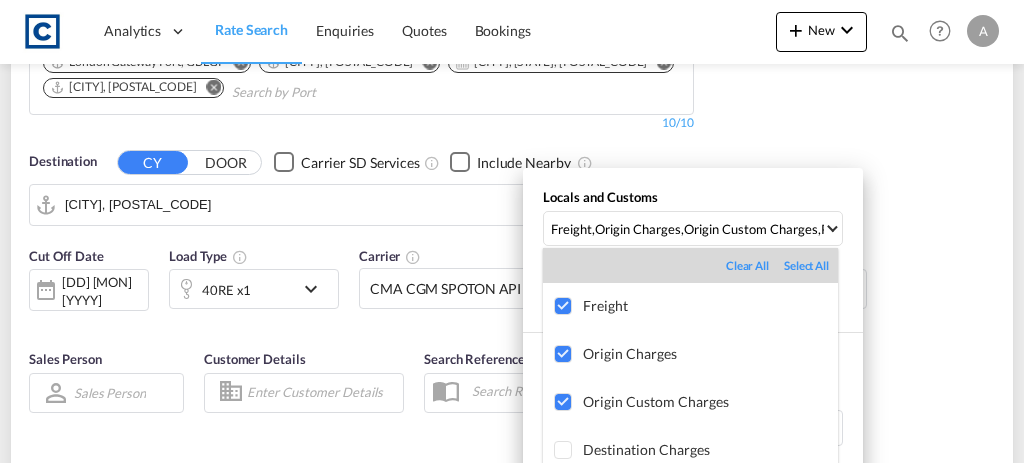 click at bounding box center (512, 231) 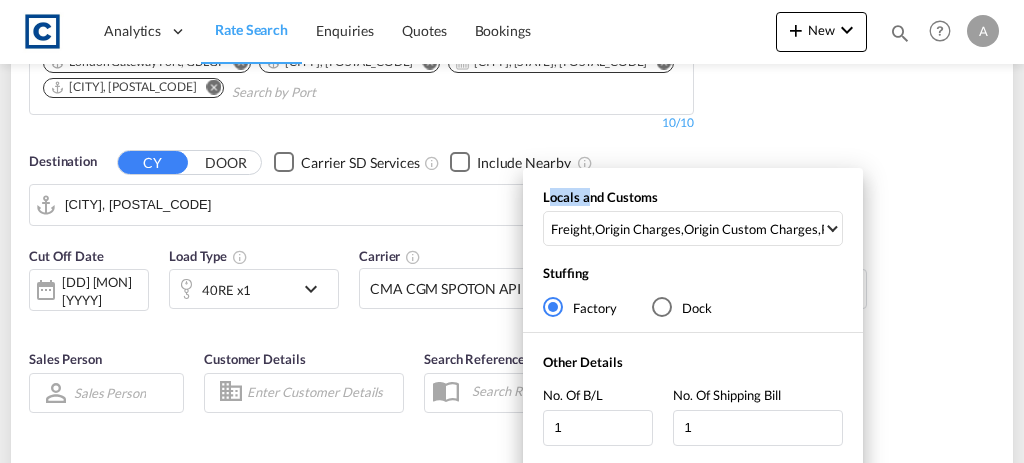 click on "Locals and Customs
Freight ,
Origin Charges ,
Origin Custom Charges ,
Pickup Charges Stuffing Factory
Dock Other Details
No. Of B/L [NUMBER]
No. Of Shipping Bill
[NUMBER]     Reset Done" at bounding box center [512, 231] 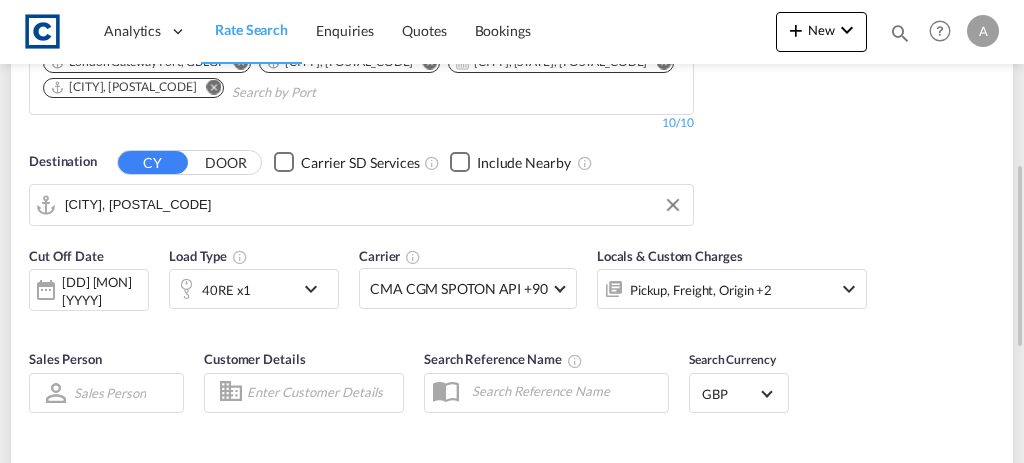 click at bounding box center (186, 289) 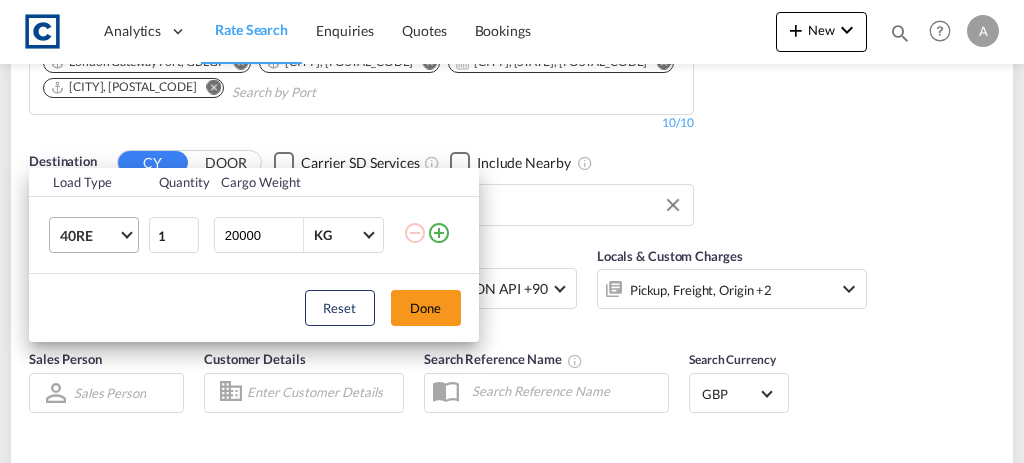 click on "40RE" at bounding box center [89, 236] 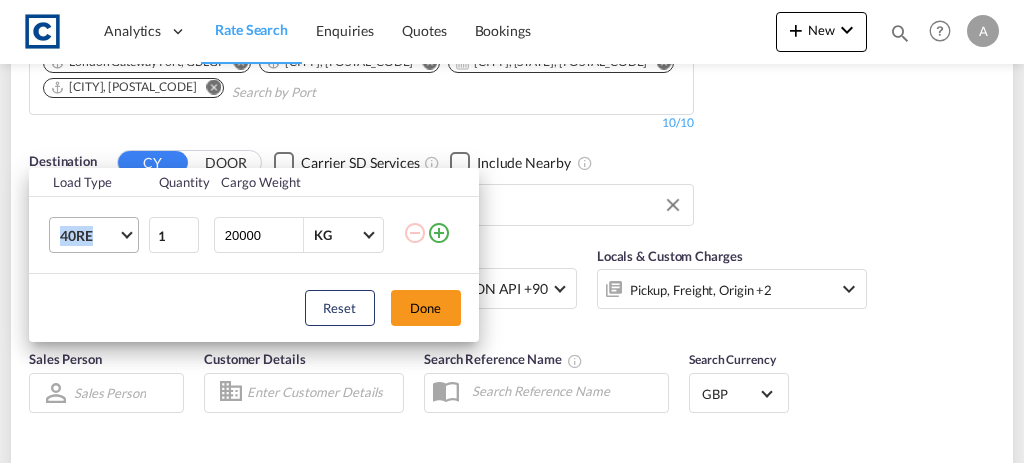 click on "40RE" at bounding box center [89, 236] 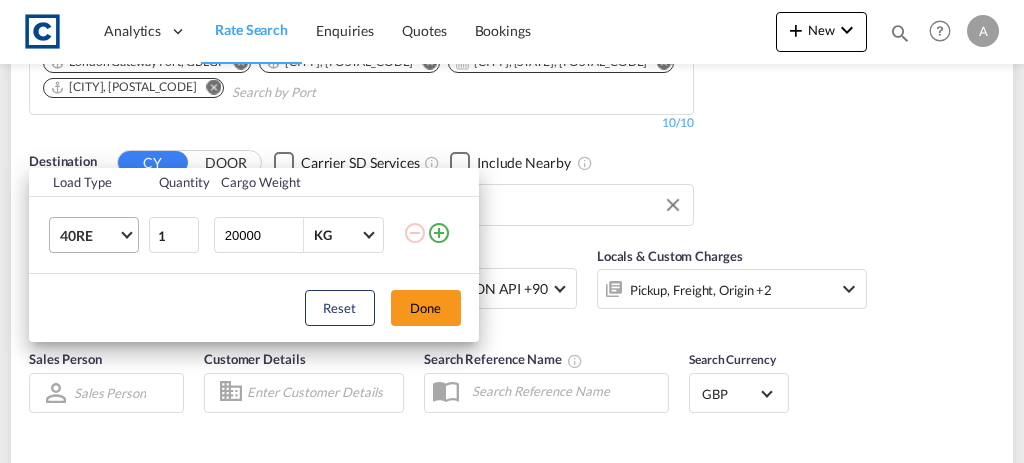 click at bounding box center [126, 233] 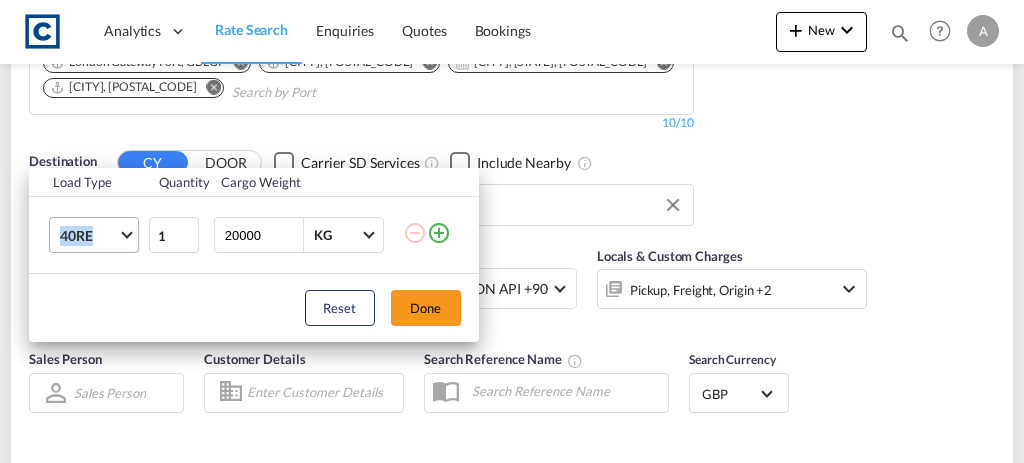 click at bounding box center [126, 233] 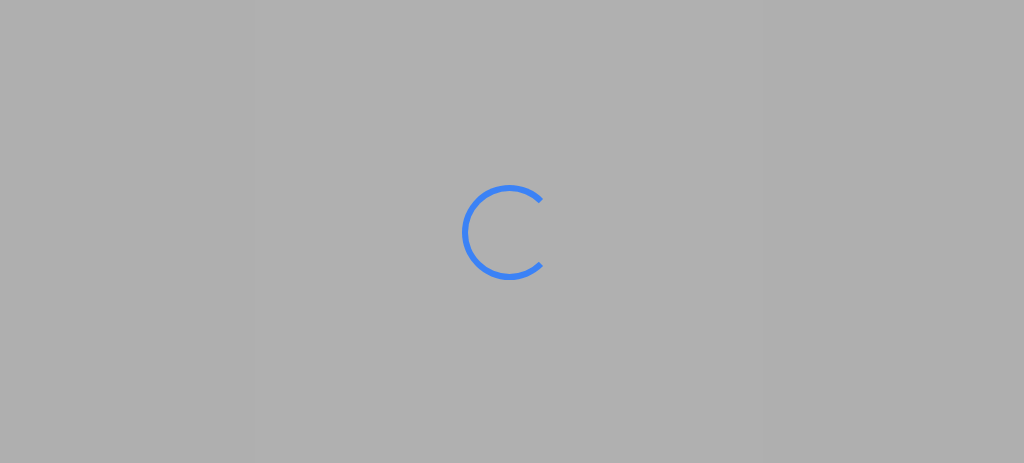 scroll, scrollTop: 0, scrollLeft: 0, axis: both 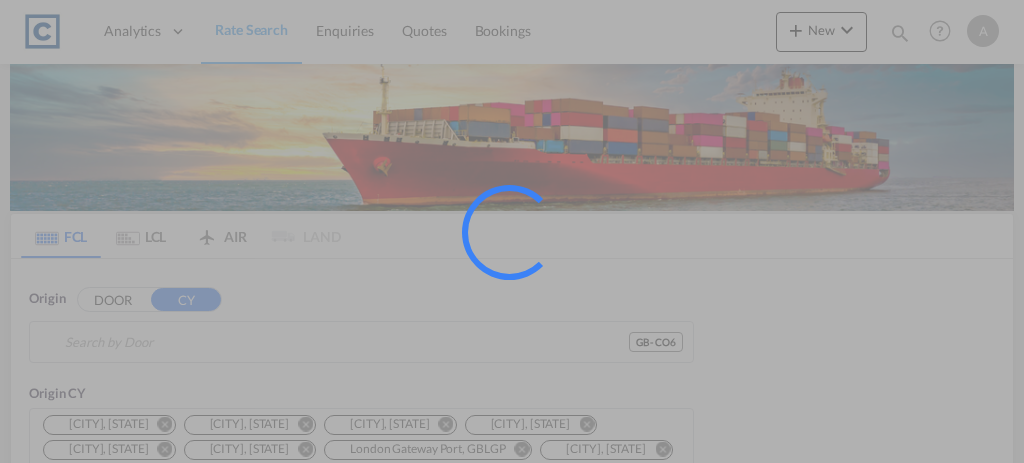 type on "[STATE]-[LOCATION], [COUNTY]" 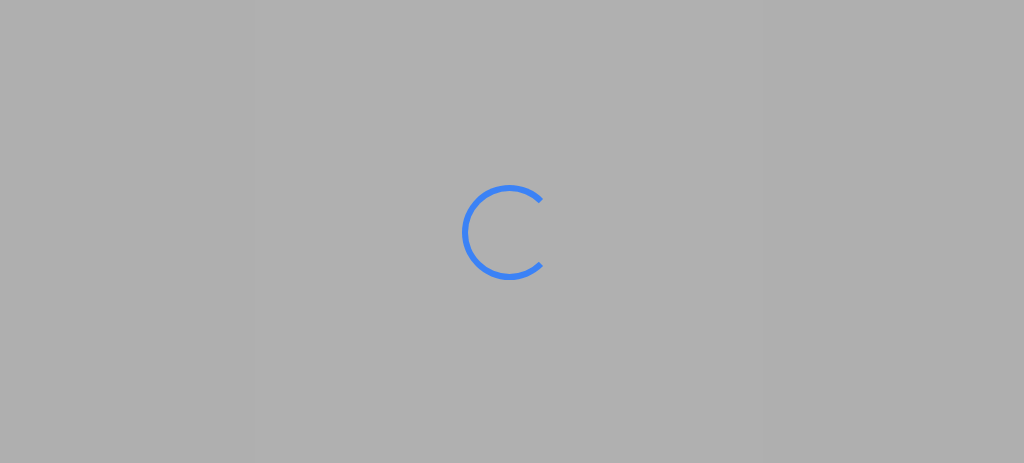 scroll, scrollTop: 0, scrollLeft: 0, axis: both 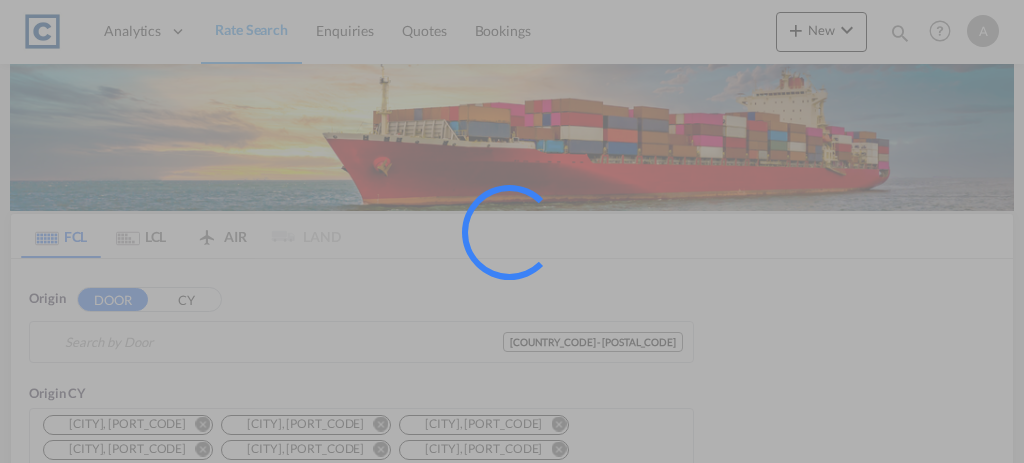 type on "[COUNTRY_CODE]-[POSTAL_CODE], [CITY]" 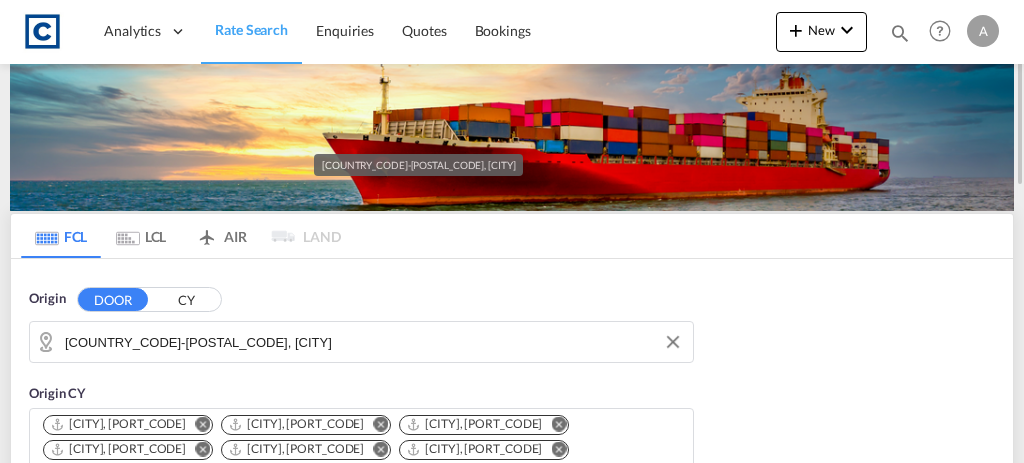 click on "[COUNTRY_CODE]-[POSTAL_CODE], [CITY]" at bounding box center [374, 342] 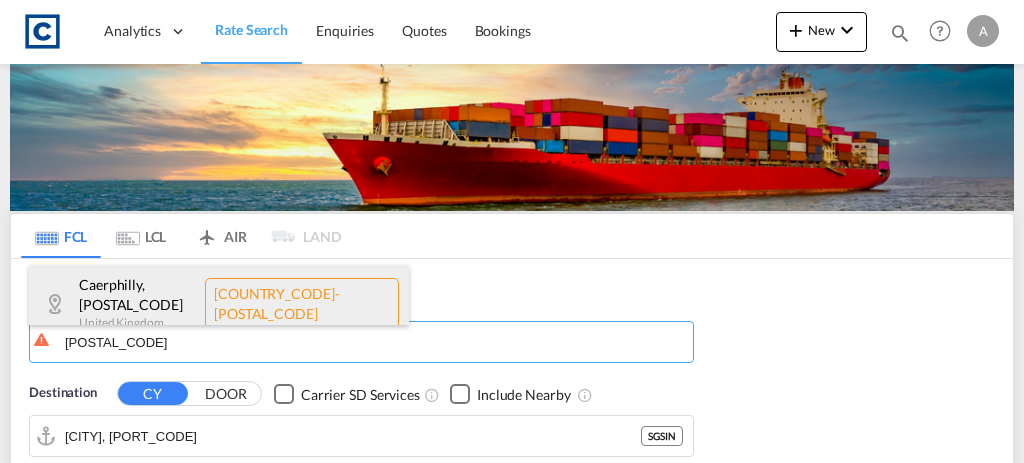 click on "[CITY] ,
[POSTAL_CODE]
[COUNTRY]
[COUNTRY_CODE]-[POSTAL_CODE]" at bounding box center (219, 303) 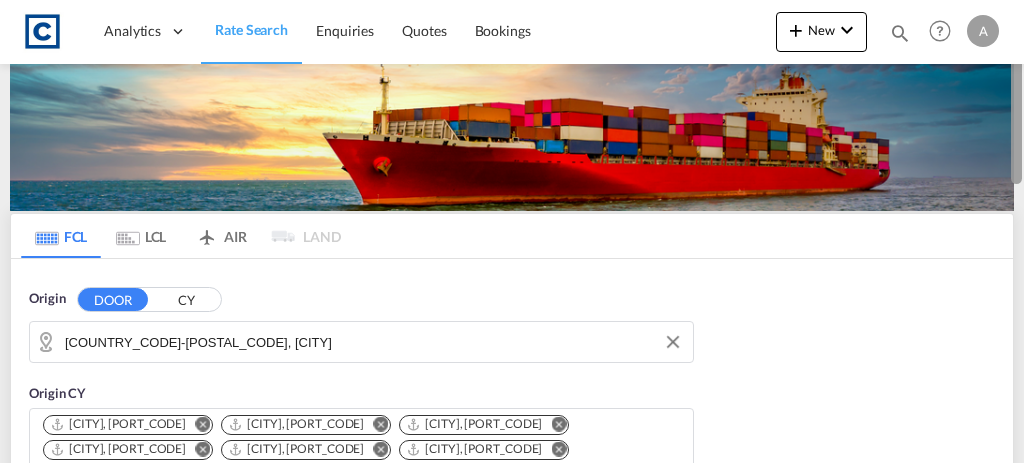 drag, startPoint x: 1022, startPoint y: 97, endPoint x: 1020, endPoint y: 159, distance: 62.03225 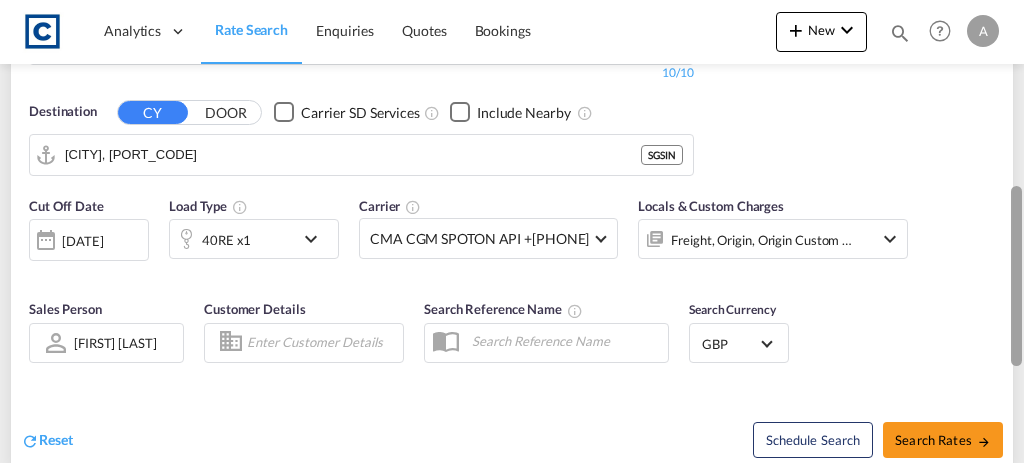click at bounding box center (1016, 276) 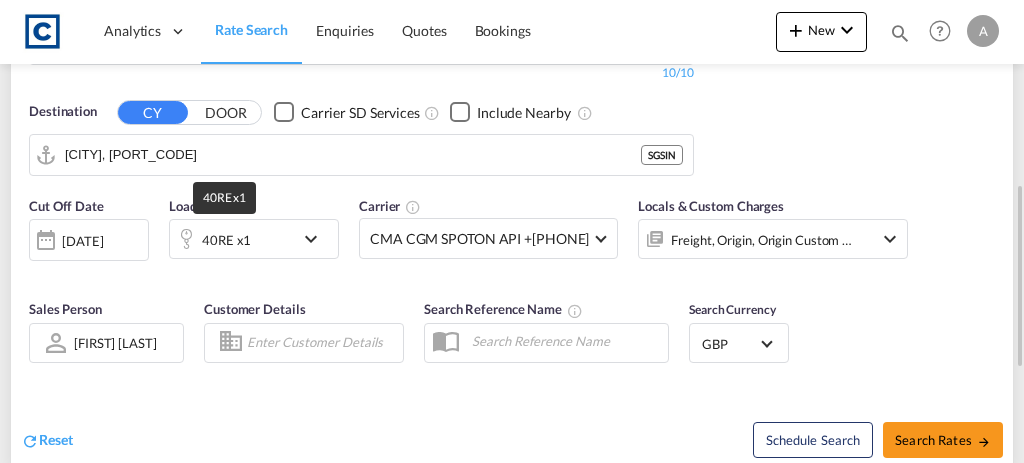 click on "40RE x1" at bounding box center [226, 240] 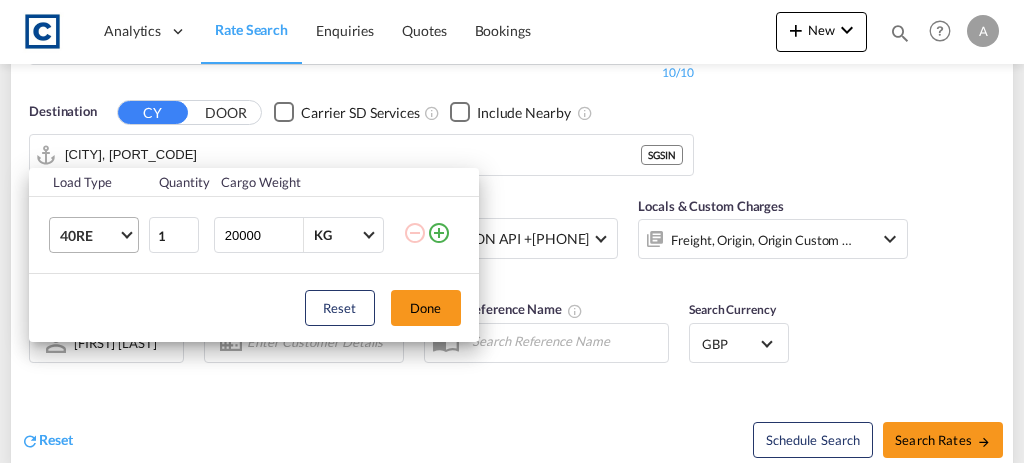 click on "40RE" at bounding box center (89, 236) 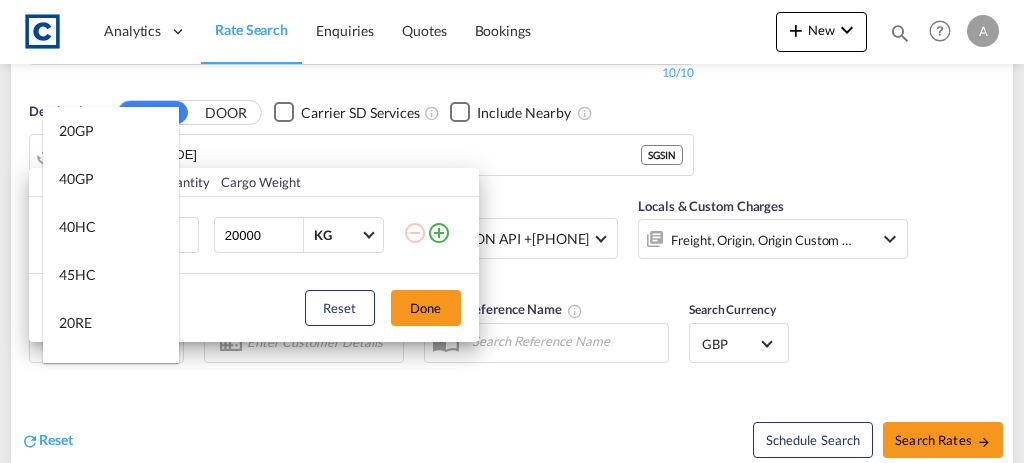 scroll, scrollTop: 136, scrollLeft: 0, axis: vertical 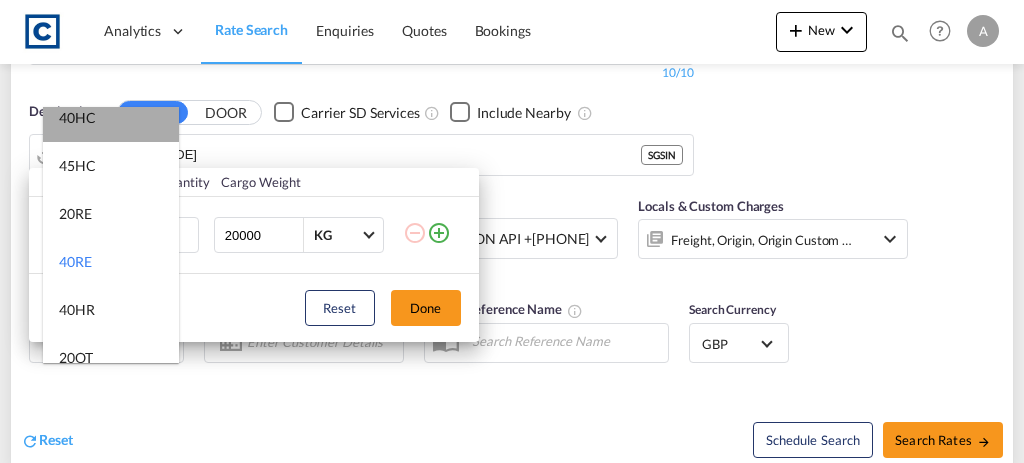 click on "40HC" at bounding box center [111, 118] 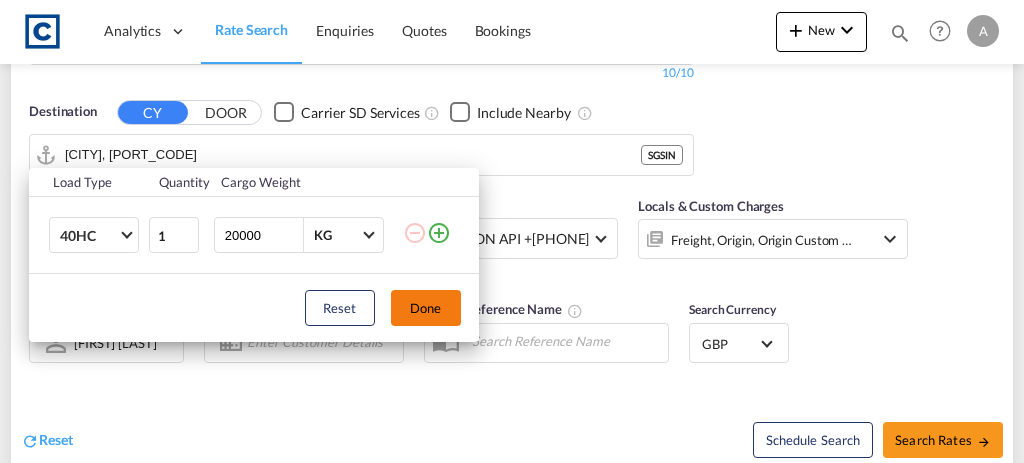 click on "Done" at bounding box center [426, 308] 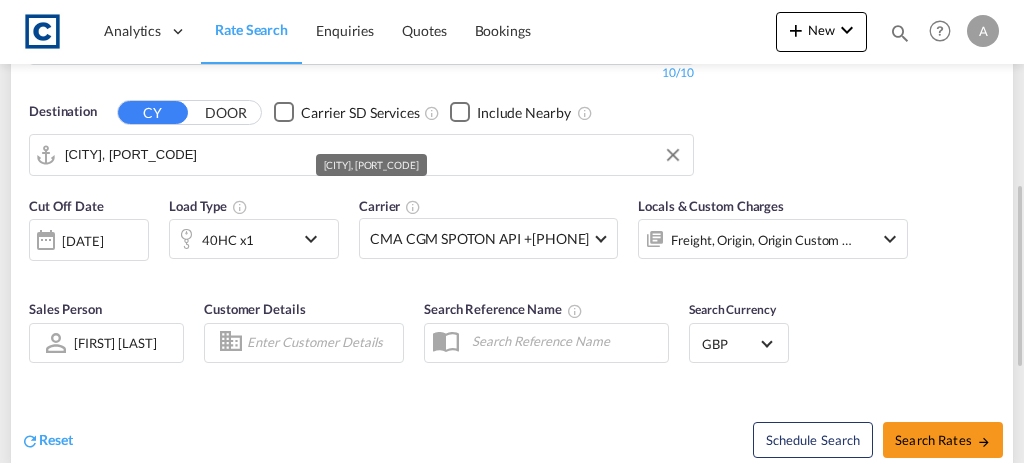 click on "[CITY], [PORT_CODE]" at bounding box center [374, 155] 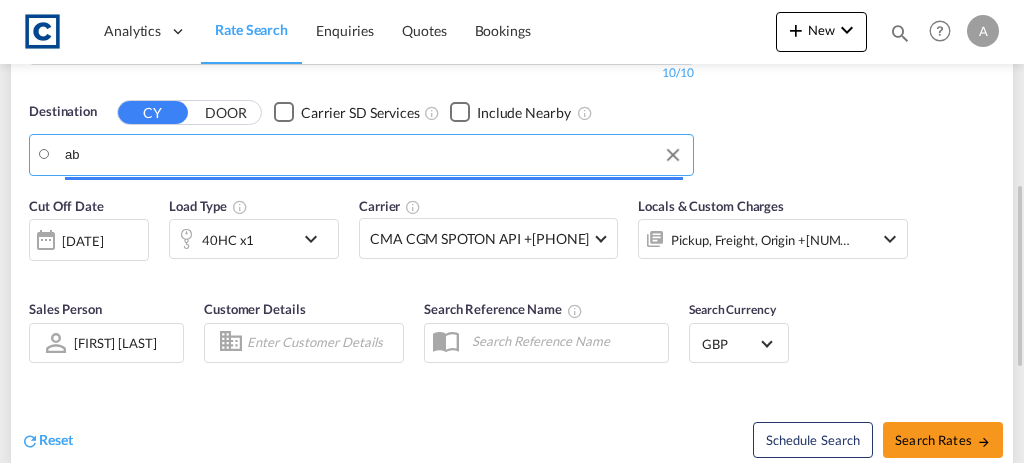 type on "a" 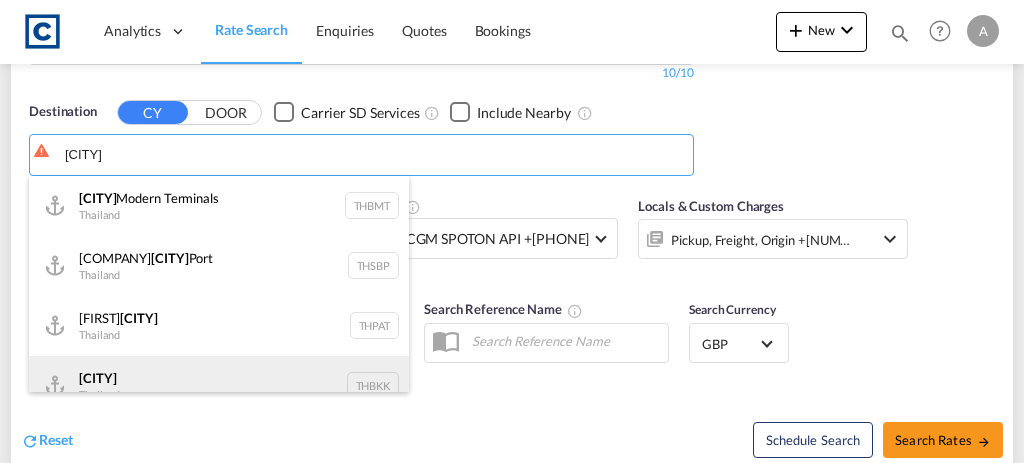 click on "[CITY]
[COUNTRY]
[PORT_CODE]" at bounding box center (219, 386) 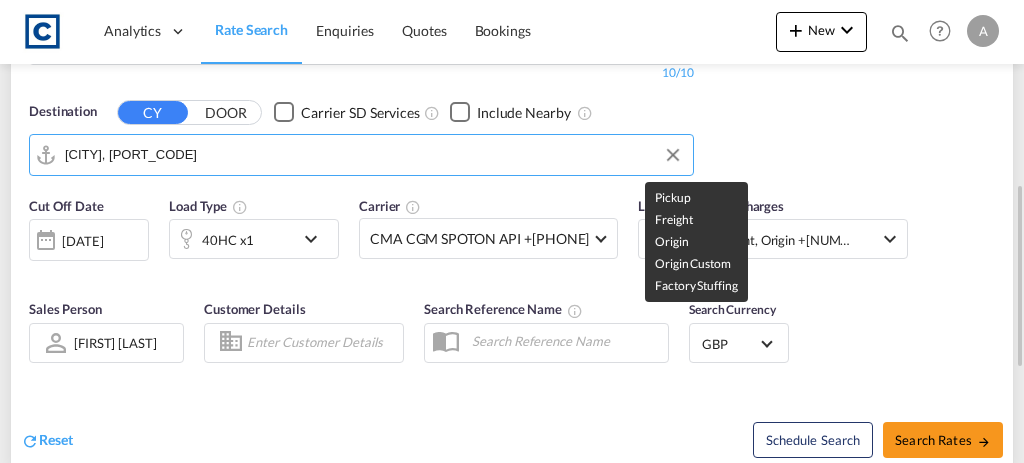 click on "Pickup
Freight
Origin
Origin Custom
Factory Stuffing" at bounding box center [696, 242] 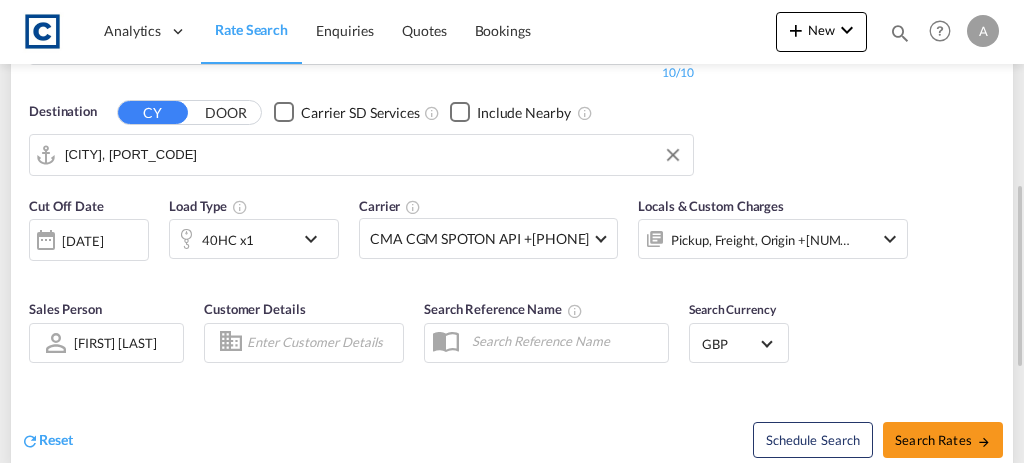 click on "Pickup,  Freight,  Origin +[NUMBER]" at bounding box center (773, 239) 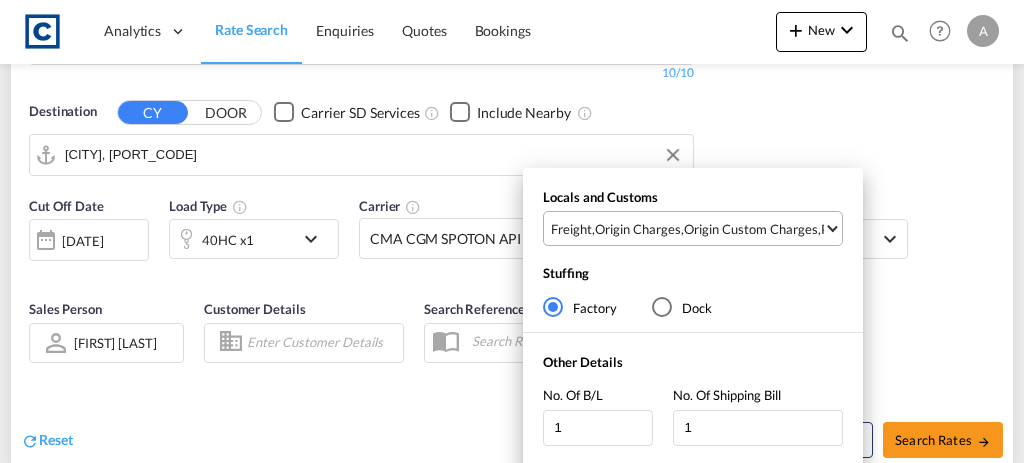 click on "Origin Custom Charges" at bounding box center (751, 229) 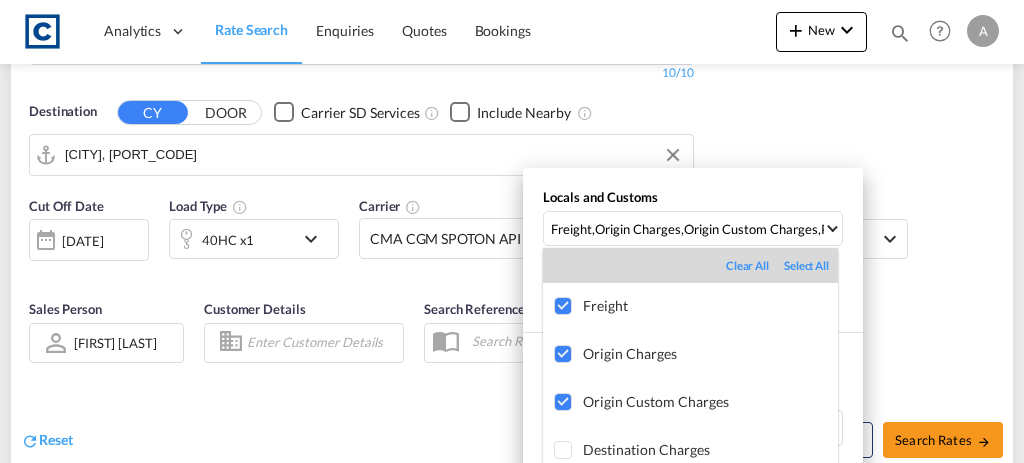 click at bounding box center (512, 231) 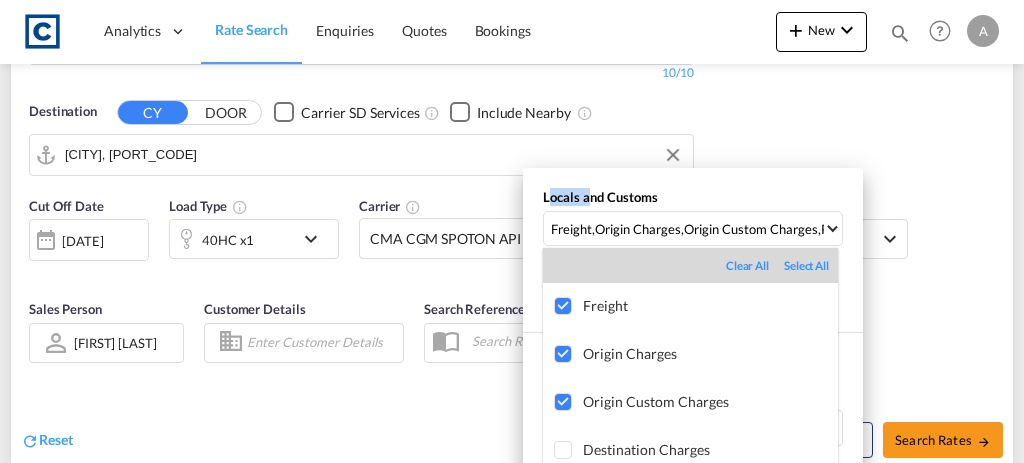 click on "Locals and Customs
Freight ,
Origin Charges ,
Origin Custom Charges ,
Pickup Charges Stuffing Factory
Dock Other Details
No. Of B/L [NUMBER]
No. Of Shipping Bill
[NUMBER]     Reset Done" at bounding box center [512, 231] 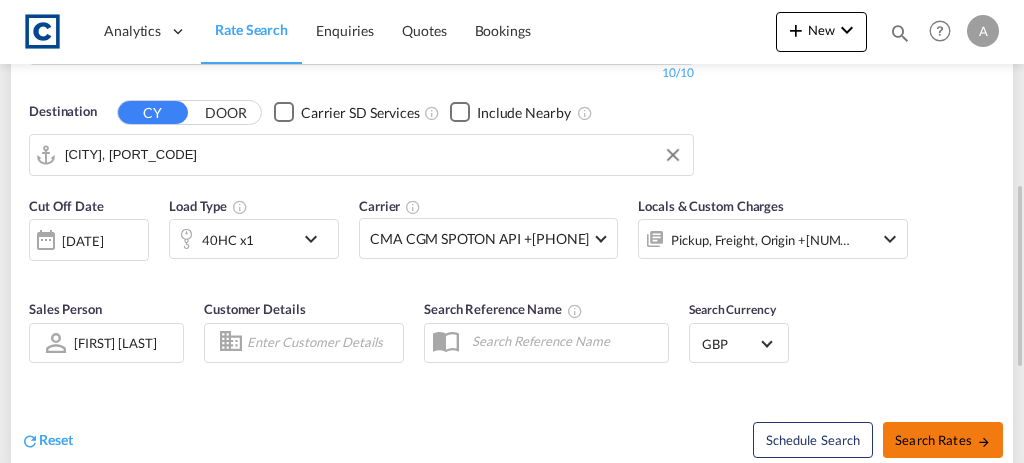 click on "Search Rates" at bounding box center (943, 440) 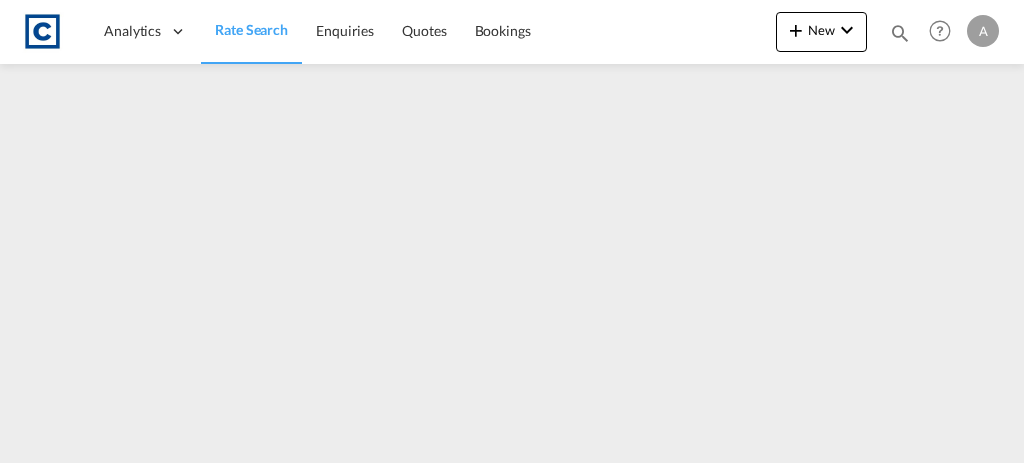 scroll, scrollTop: 0, scrollLeft: 0, axis: both 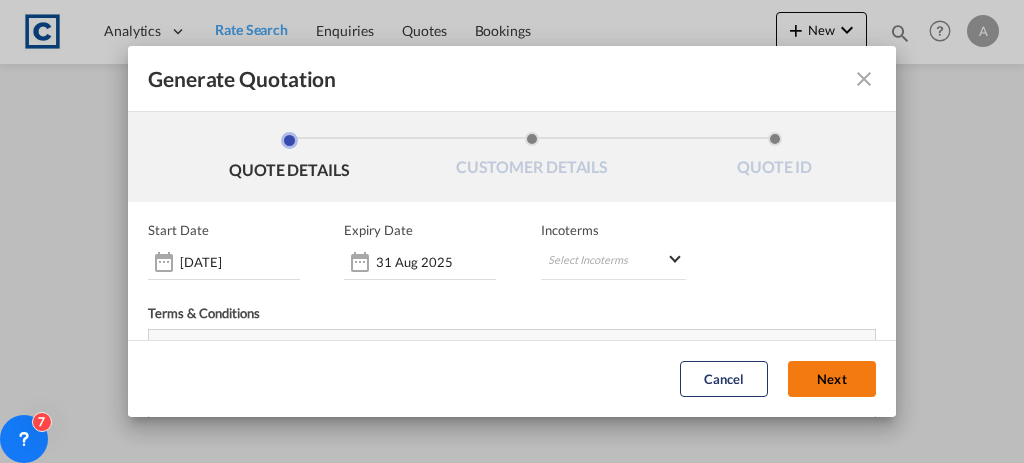 click on "Next" at bounding box center (832, 380) 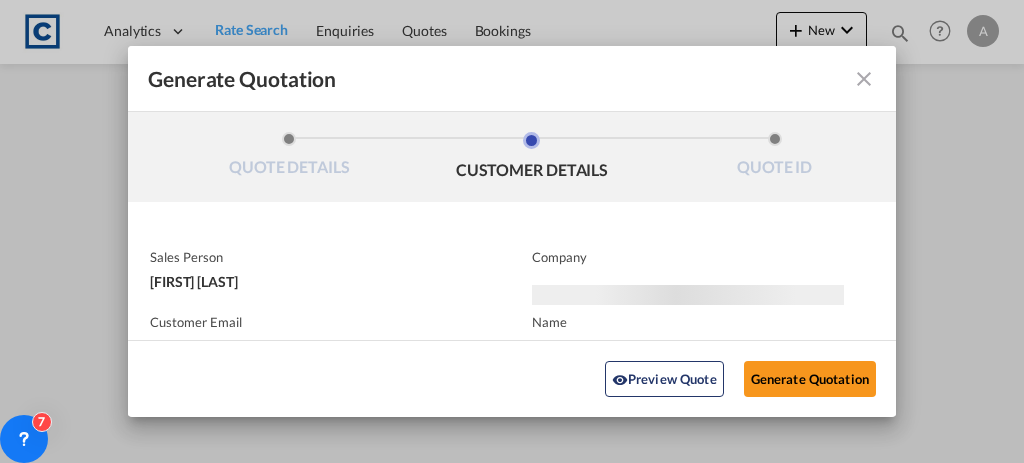 scroll, scrollTop: 0, scrollLeft: 0, axis: both 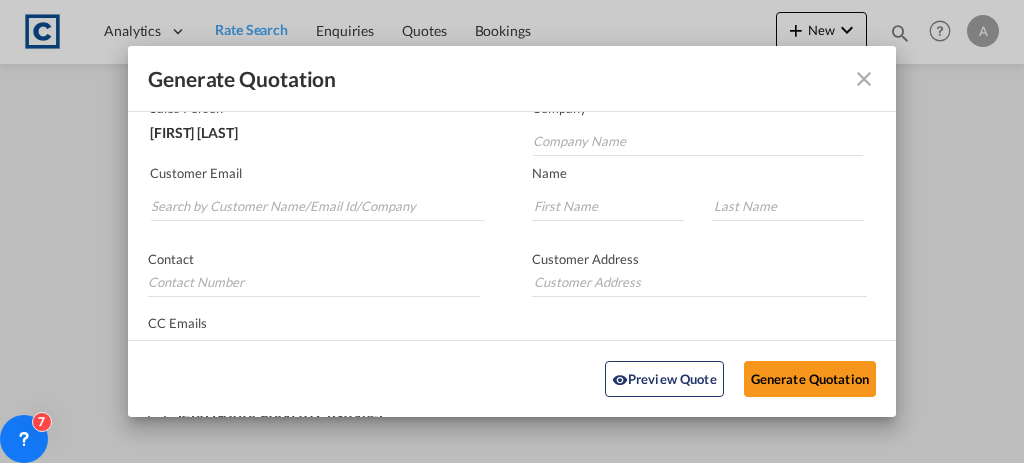 click at bounding box center (864, 79) 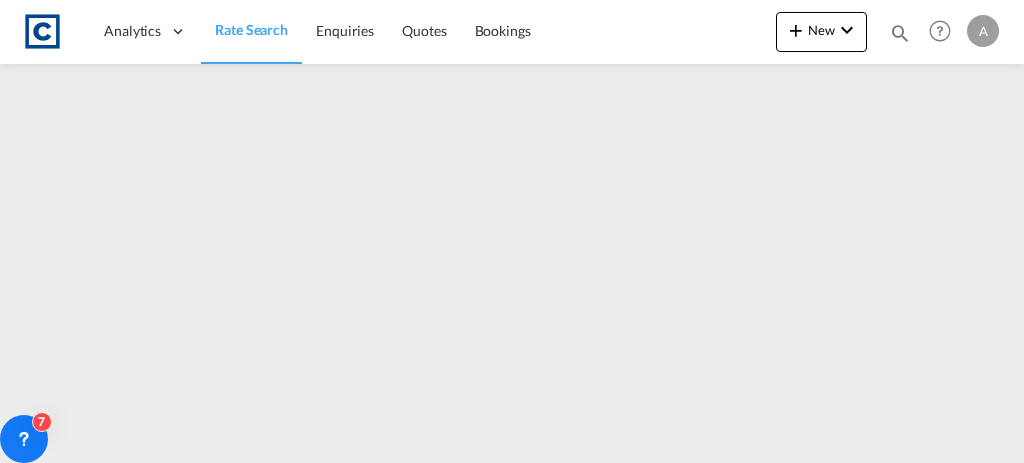scroll, scrollTop: 142, scrollLeft: 0, axis: vertical 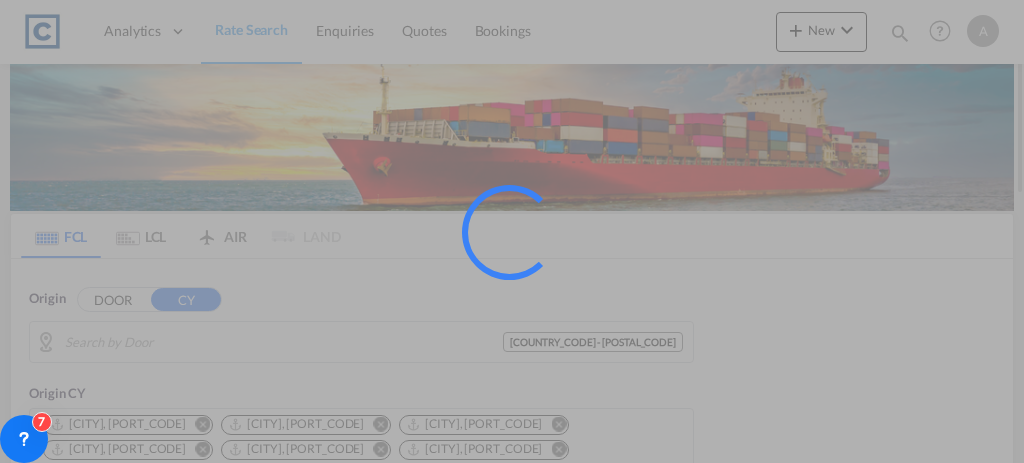 type on "[COUNTRY_CODE]-[POSTAL_CODE], [CITY]" 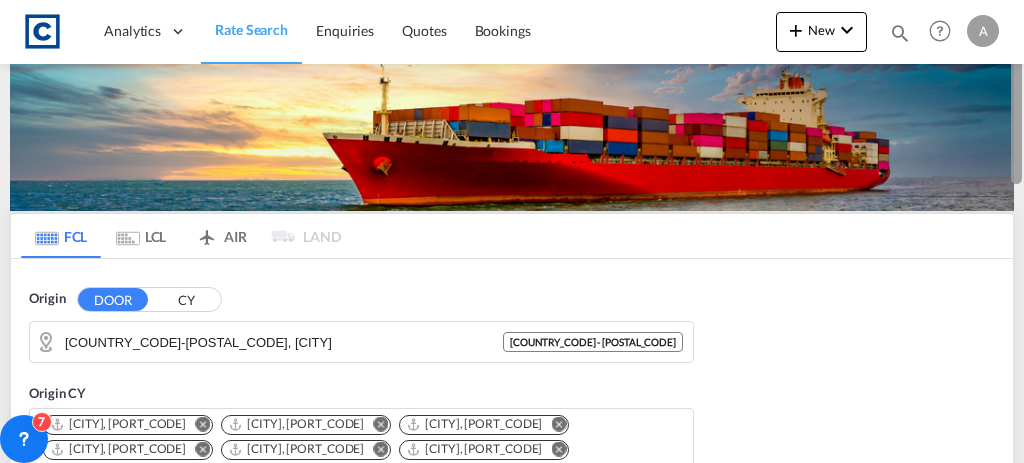 drag, startPoint x: 1022, startPoint y: 95, endPoint x: 1021, endPoint y: 125, distance: 30.016663 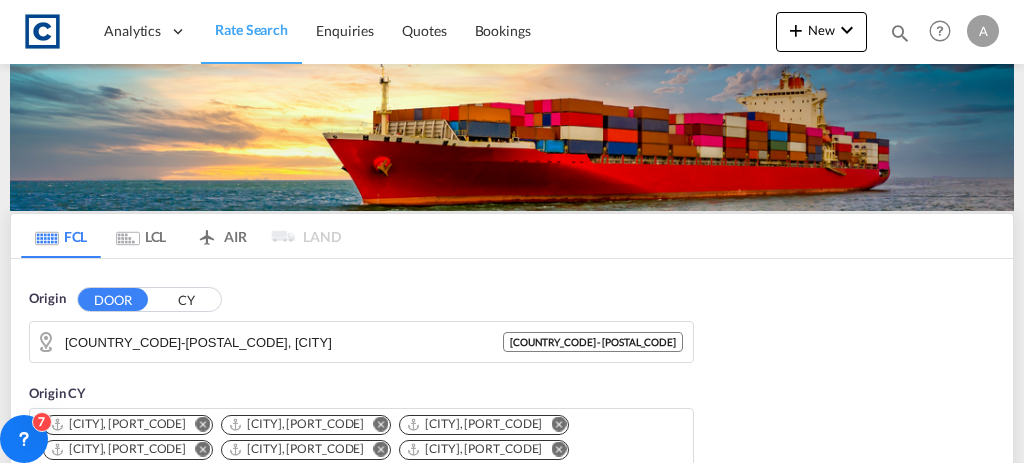 scroll, scrollTop: 462, scrollLeft: 0, axis: vertical 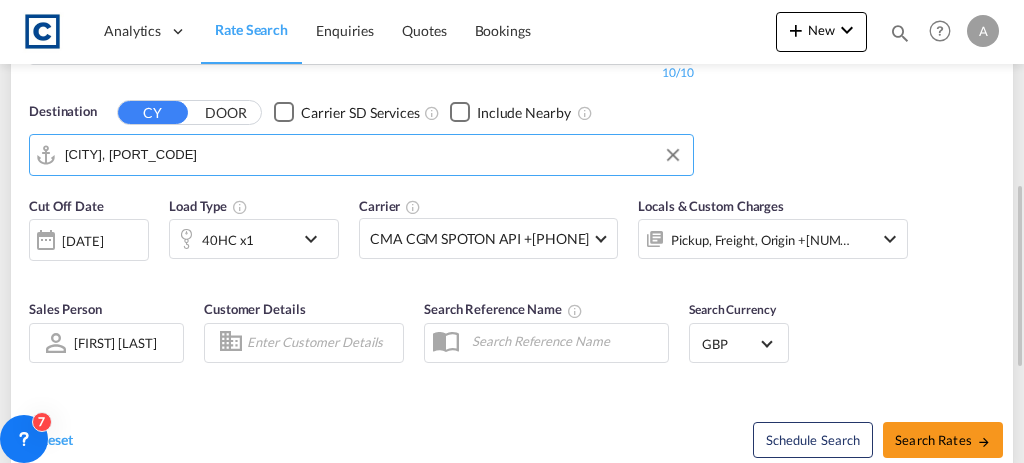 click on "[CITY], [PORT_CODE]" at bounding box center (374, 155) 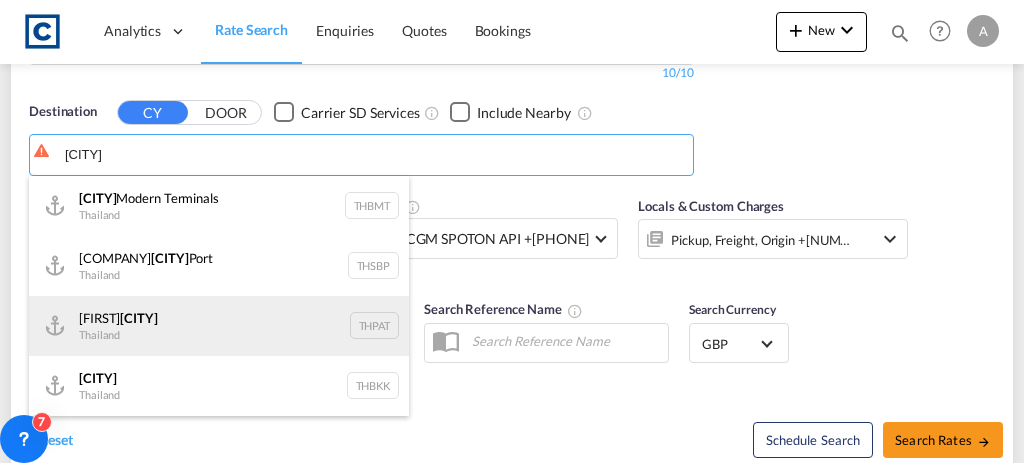 click on "[FIRST]  [CITY]
[COUNTRY]
[PORT_CODE]" at bounding box center (219, 326) 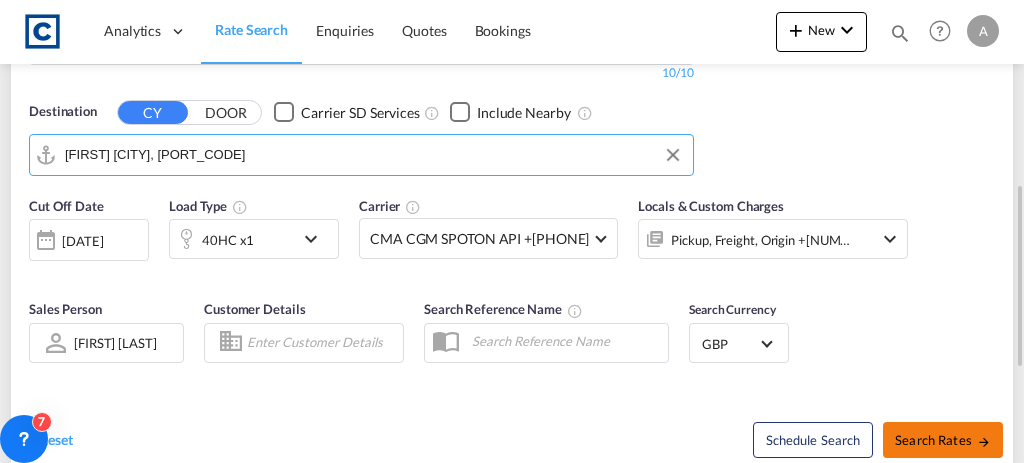 click on "Search Rates" at bounding box center (943, 440) 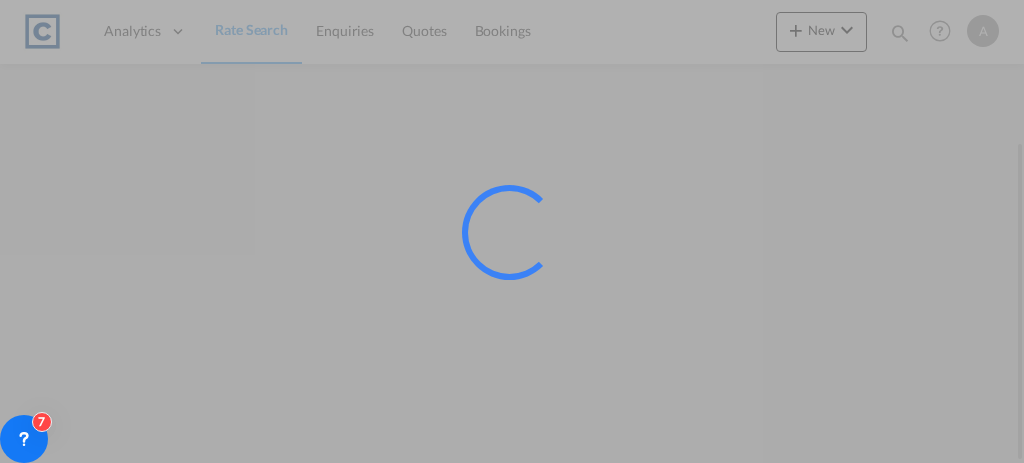 scroll, scrollTop: 0, scrollLeft: 0, axis: both 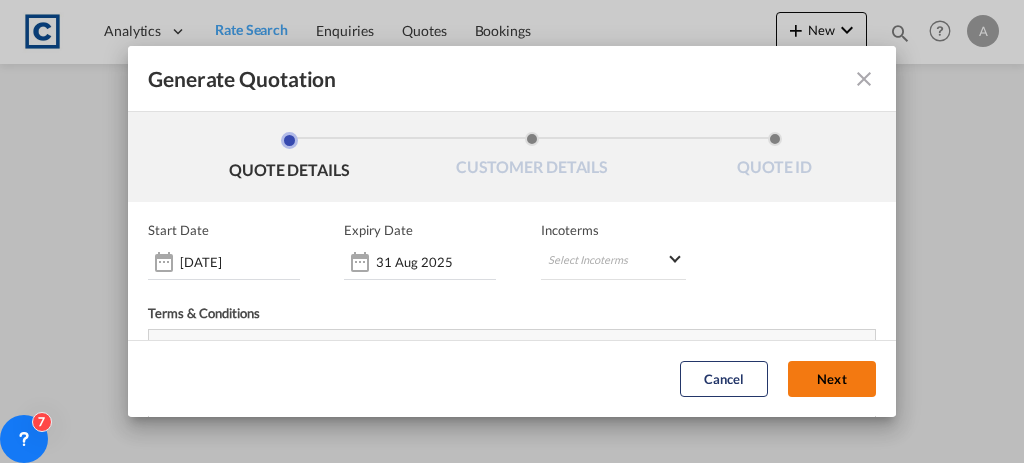 click on "Next" at bounding box center [832, 380] 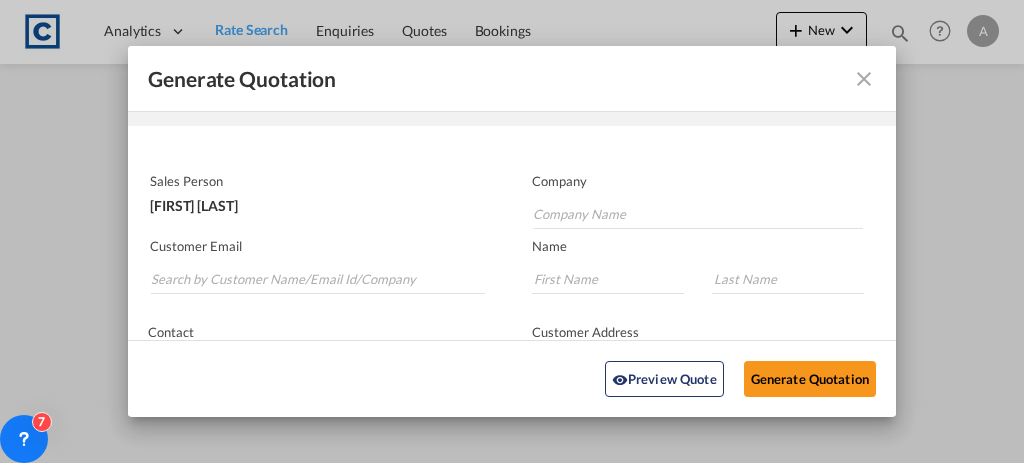 scroll, scrollTop: 80, scrollLeft: 0, axis: vertical 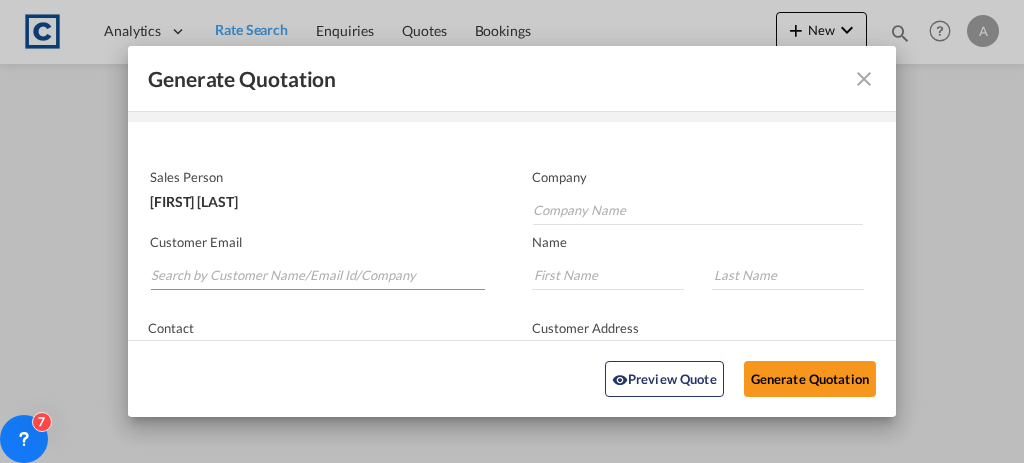 click at bounding box center [318, 275] 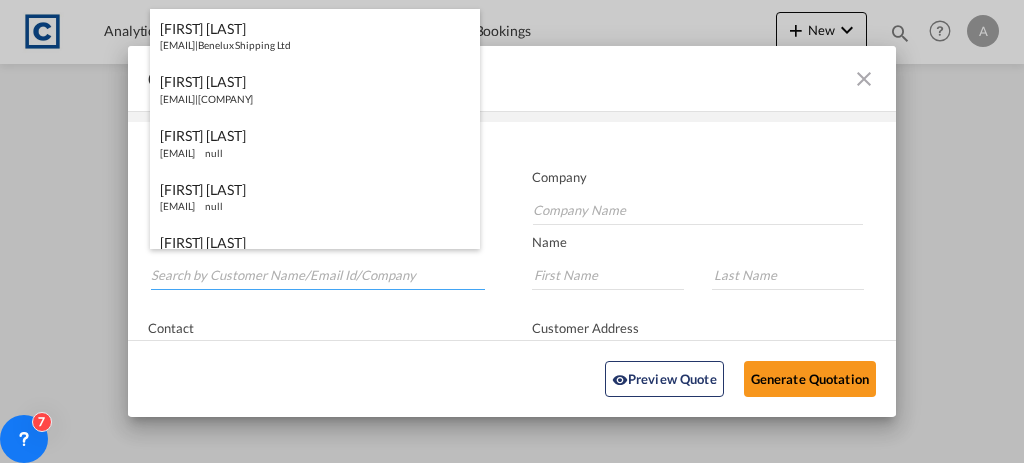 scroll, scrollTop: 0, scrollLeft: 0, axis: both 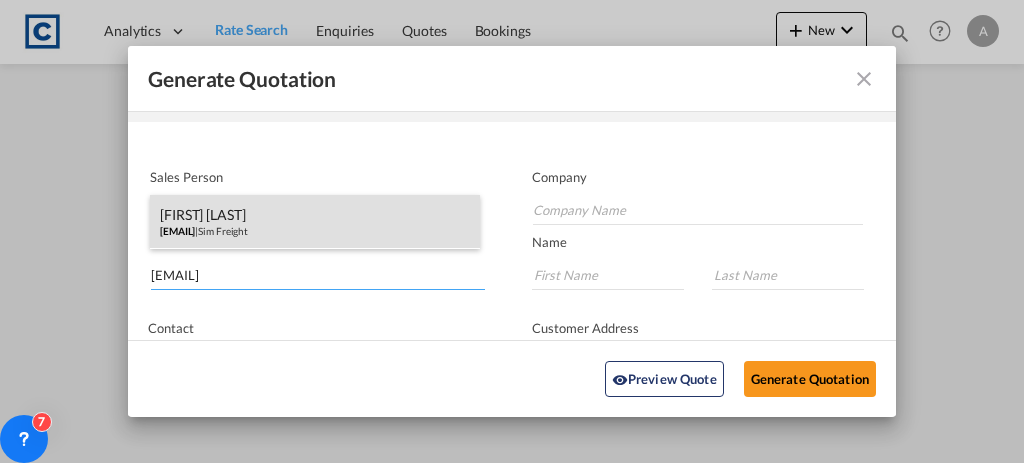type on "[EMAIL]" 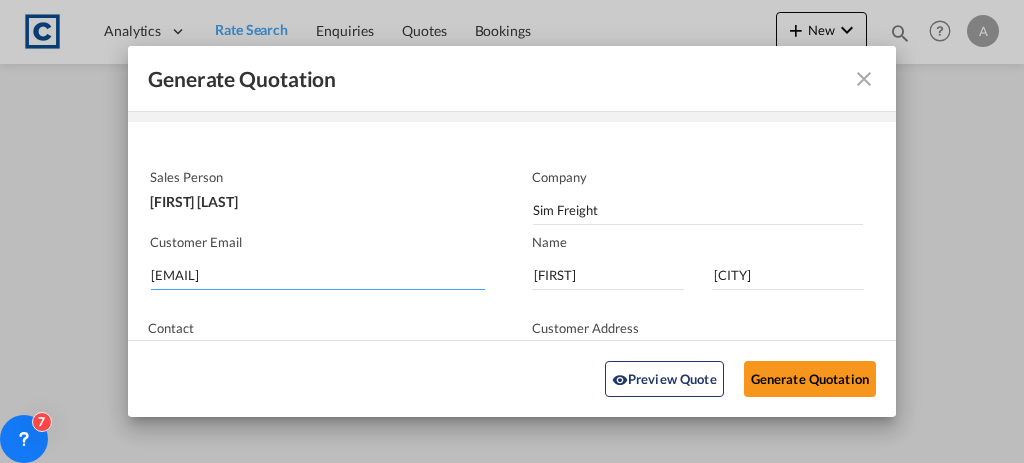 type on "Unit [NUMBER][LETTER], Polar Park, [CITY] [POSTAL_CODE], [COUNTRY]" 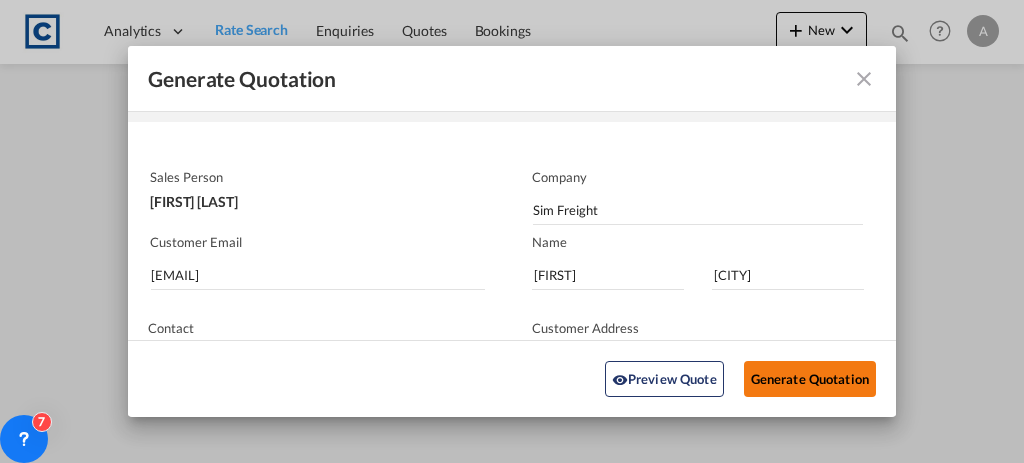click on "Generate Quotation" at bounding box center (810, 379) 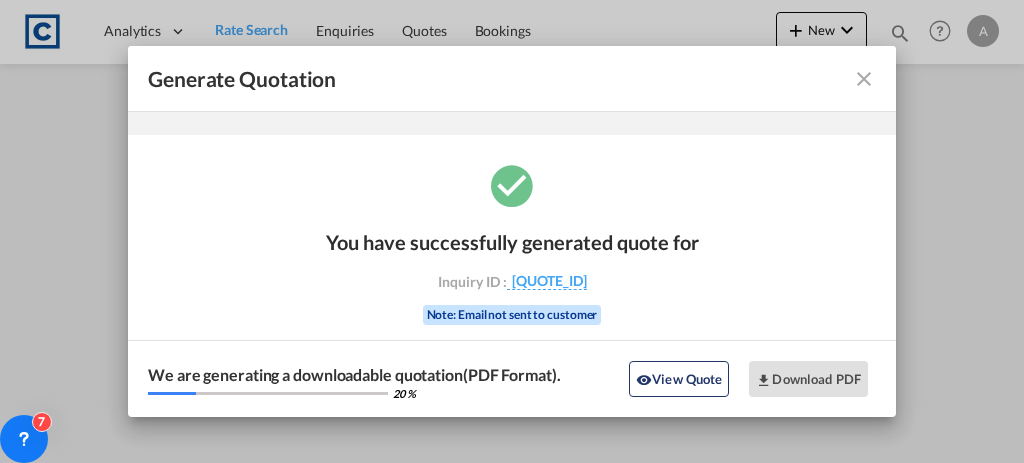 scroll, scrollTop: 66, scrollLeft: 0, axis: vertical 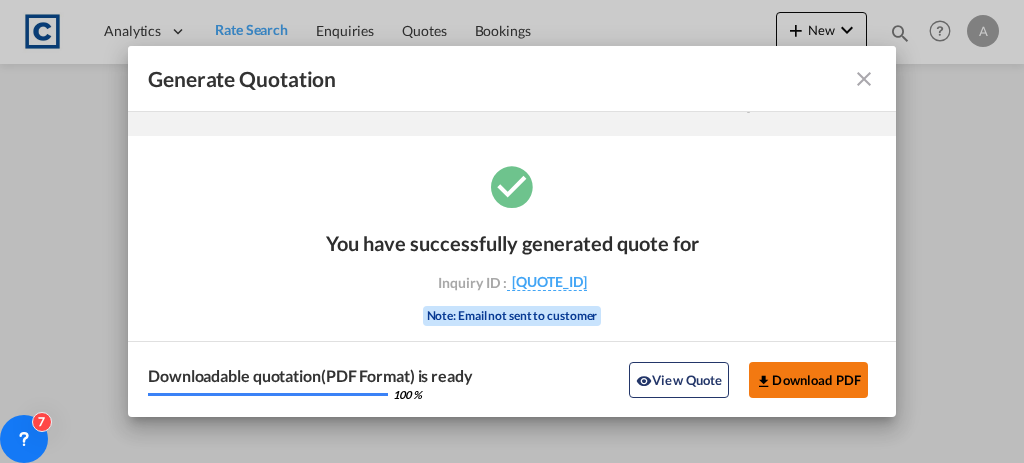 click on "Download PDF" at bounding box center [808, 380] 